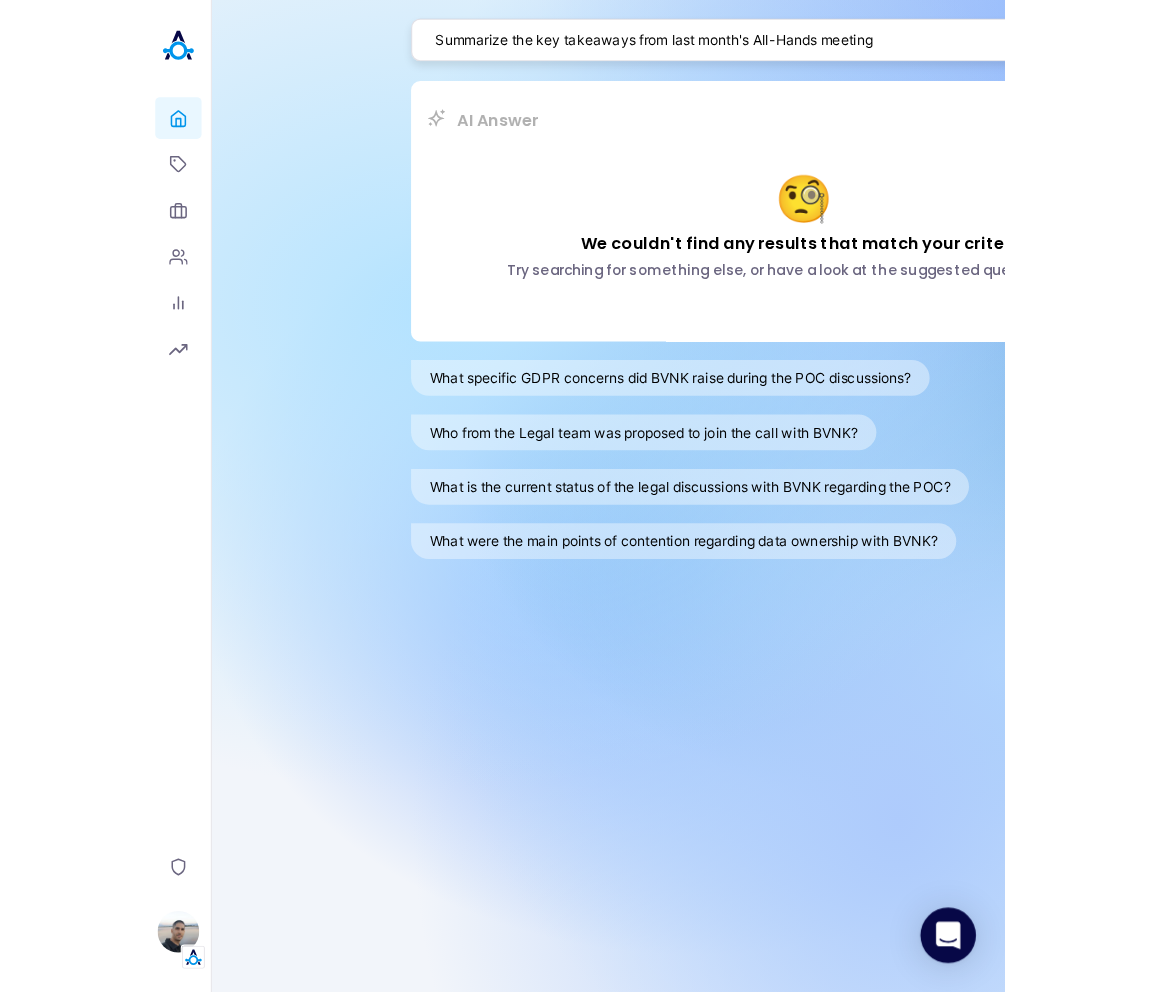 scroll, scrollTop: 0, scrollLeft: 0, axis: both 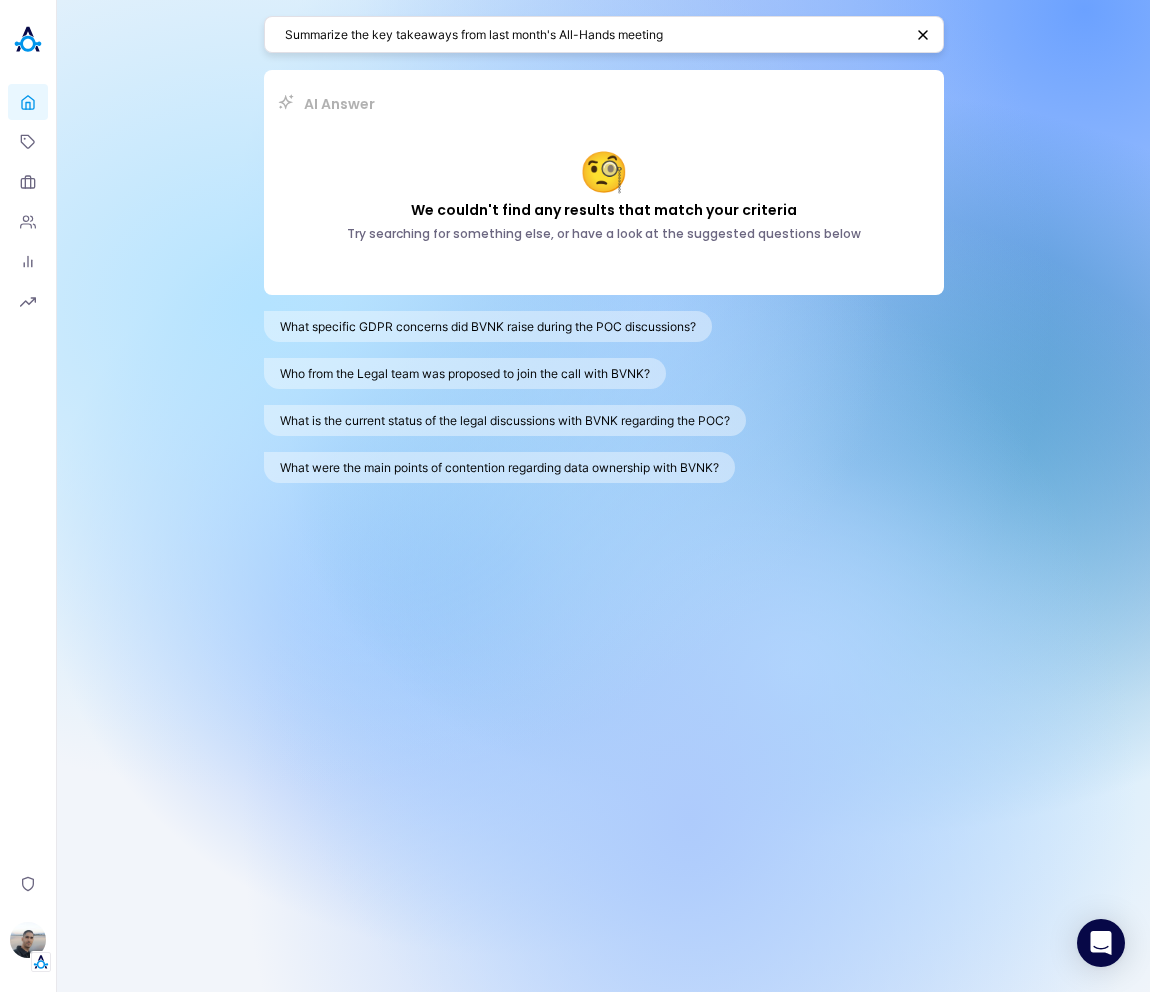 click on "Summarize the key takeaways from last month's All-Hands meeting" at bounding box center (594, 34) 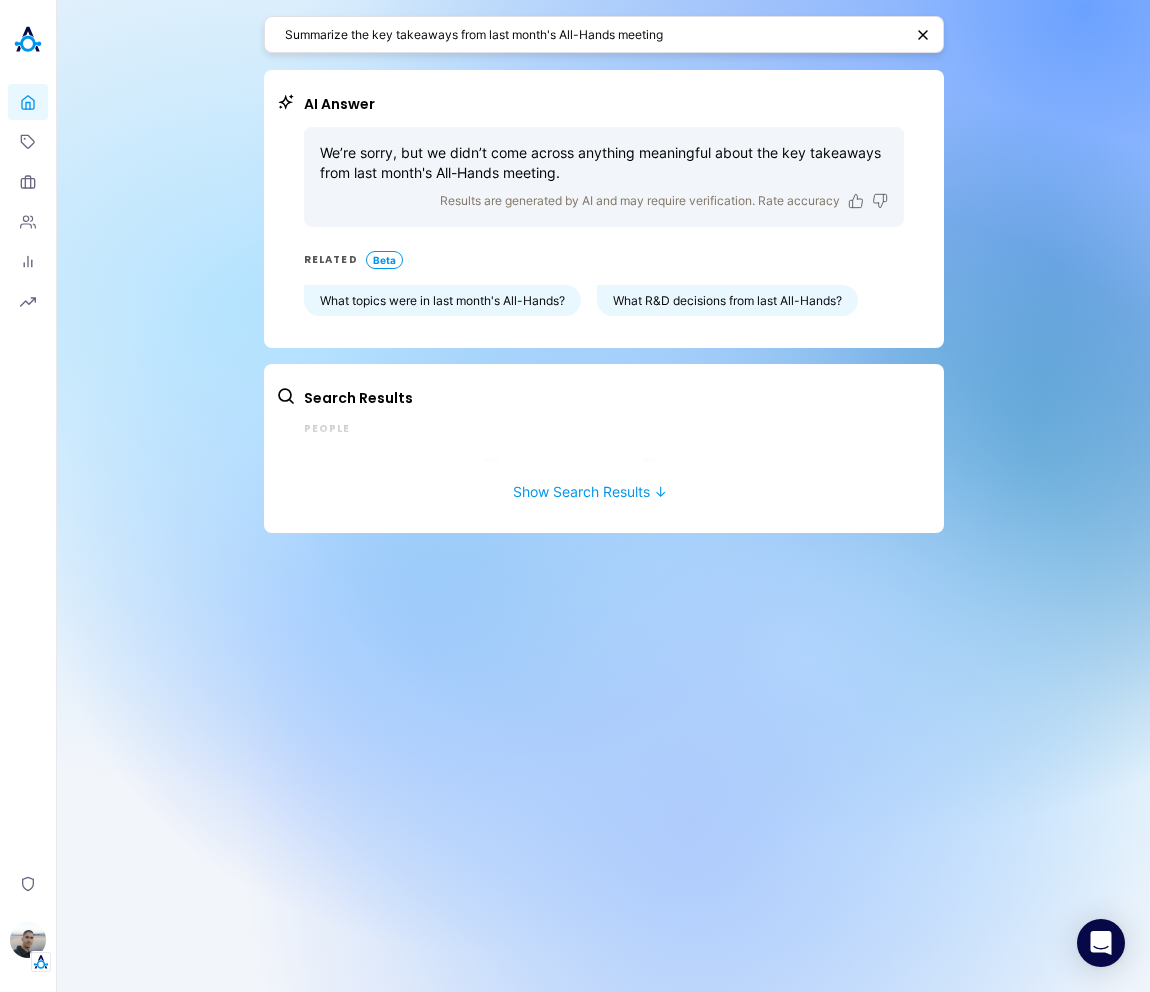 click on "Summarize the key takeaways from last month's All-Hands meeting" at bounding box center (604, 35) 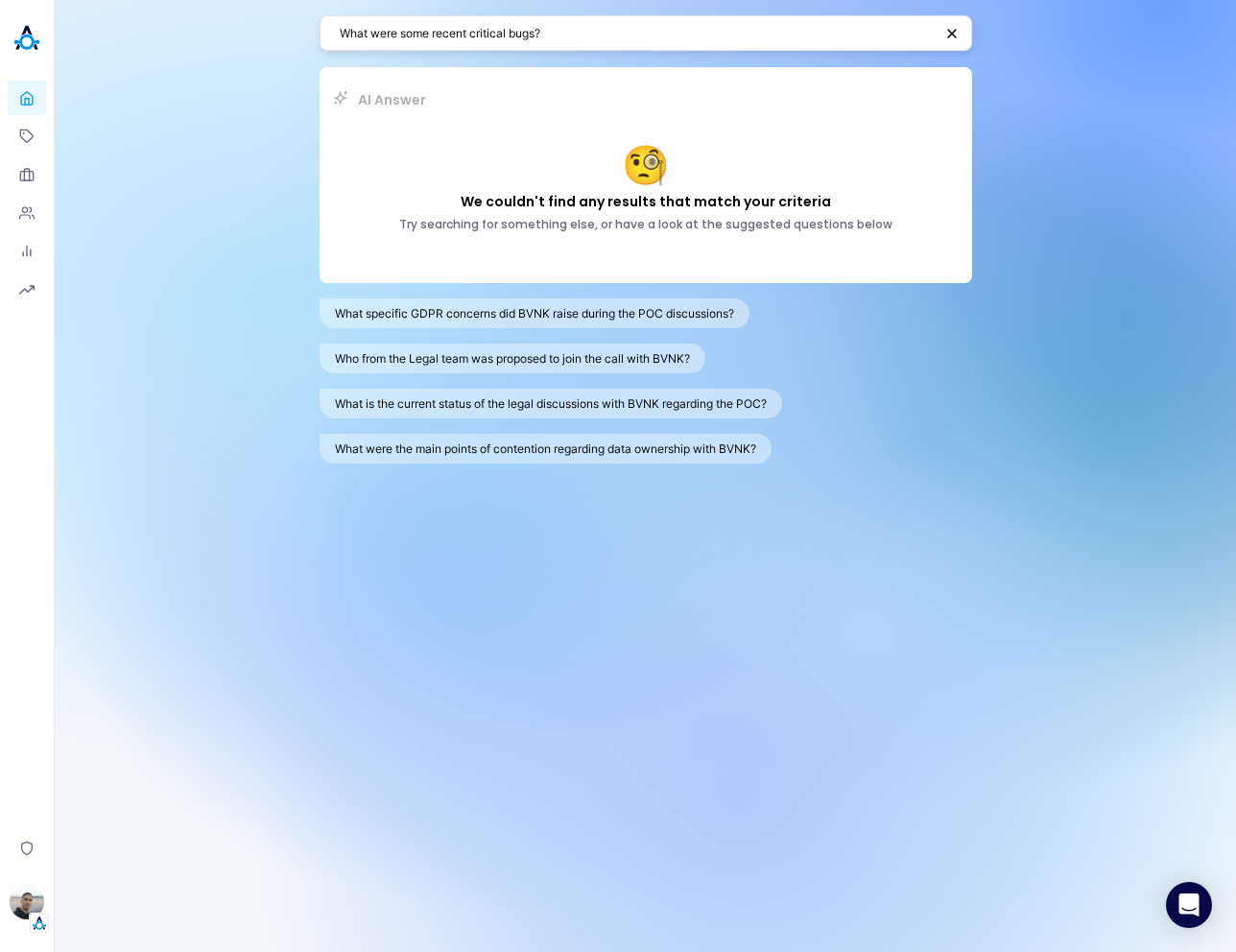 scroll, scrollTop: 0, scrollLeft: 0, axis: both 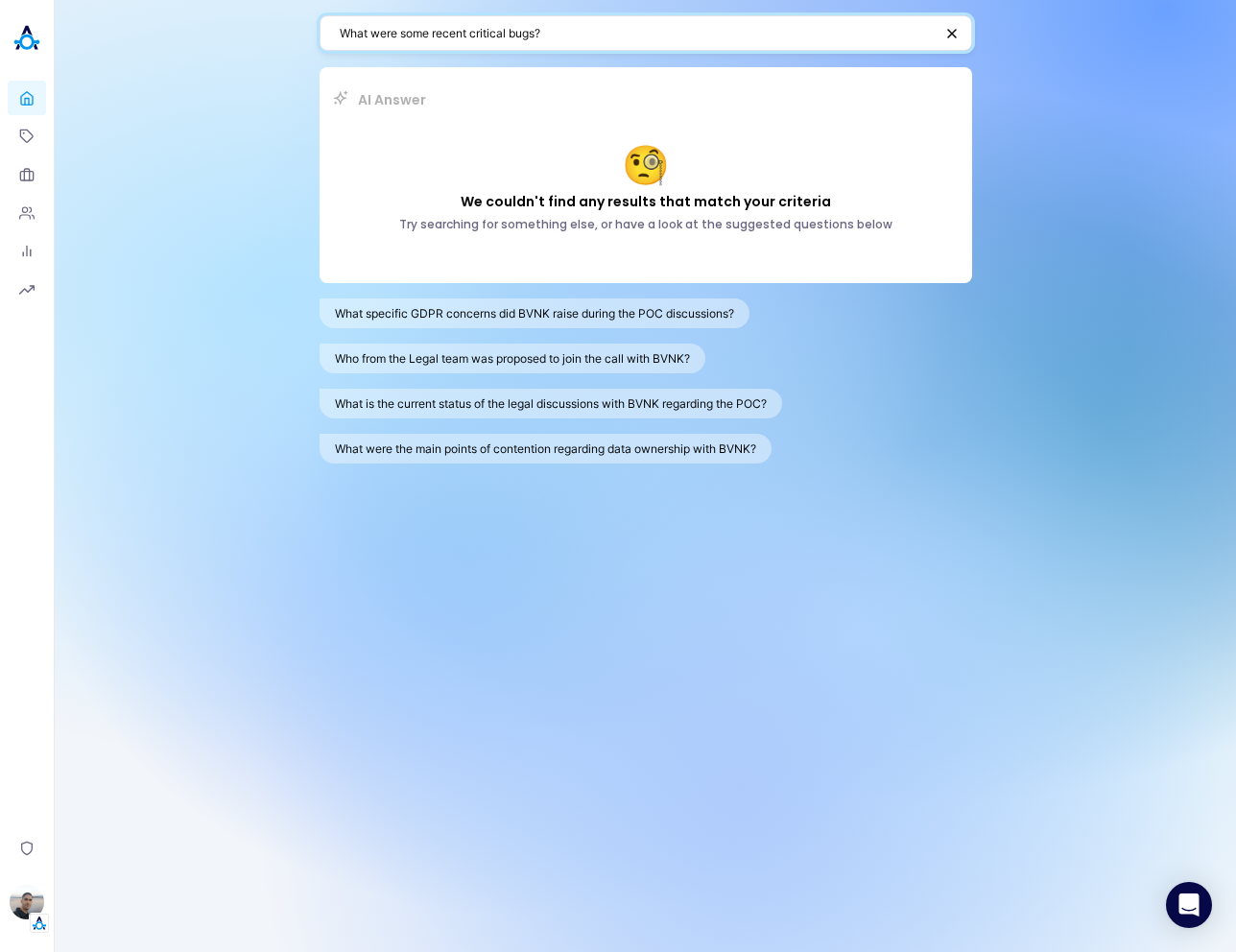 click on "What were some recent critical bugs?" at bounding box center (636, 33) 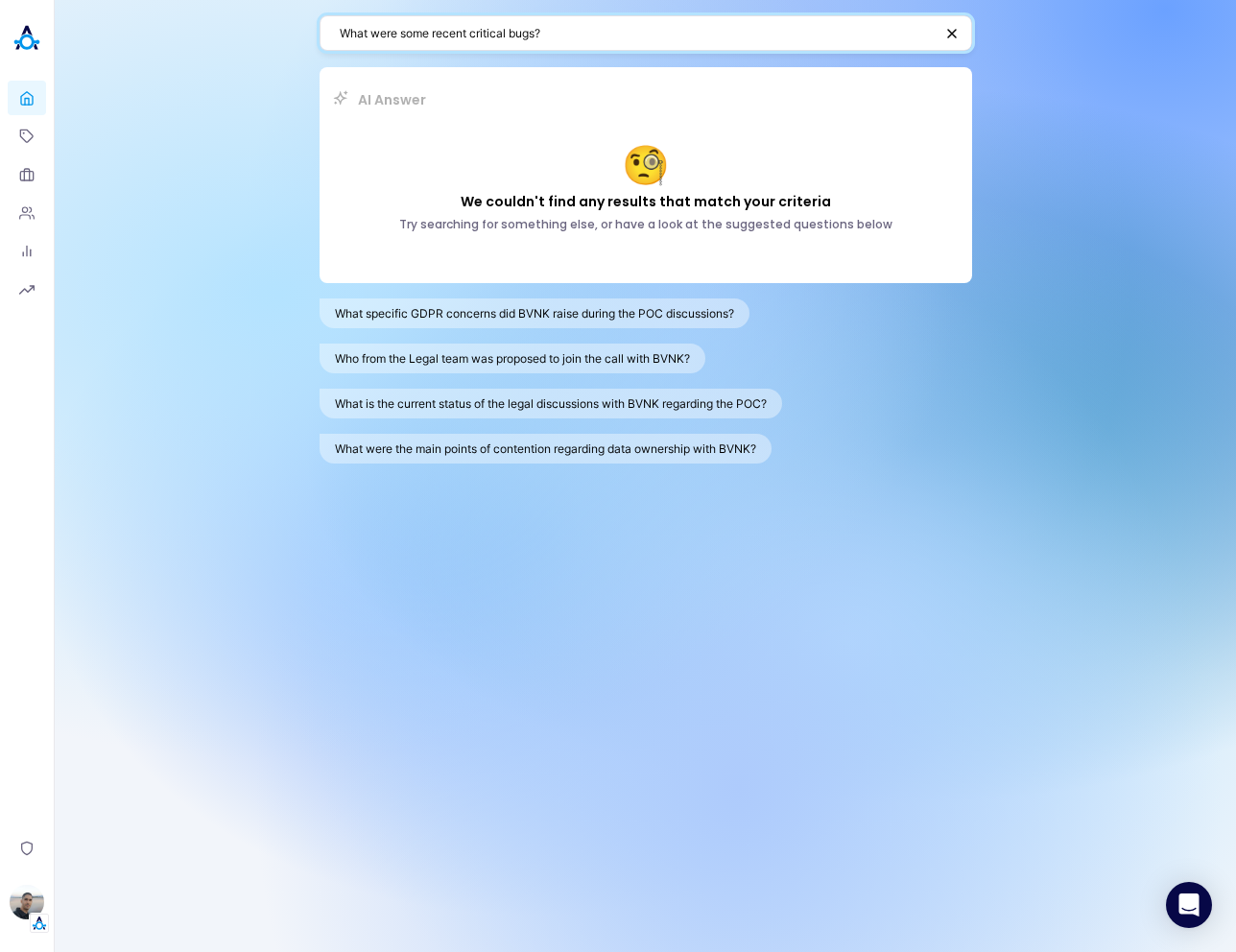 click on "What were some recent critical bugs?" at bounding box center [636, 33] 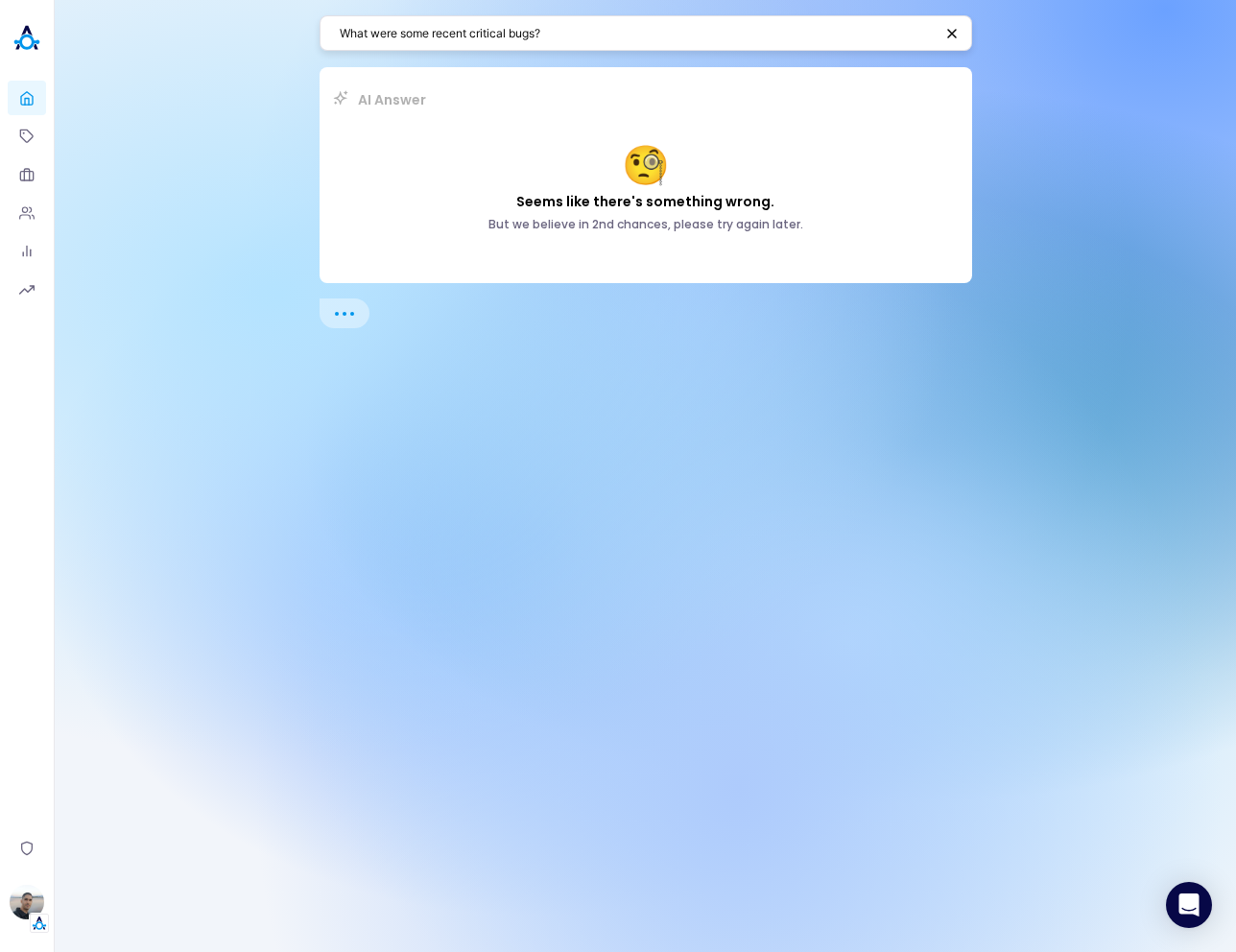 click on "What were some recent critical bugs?" at bounding box center [636, 33] 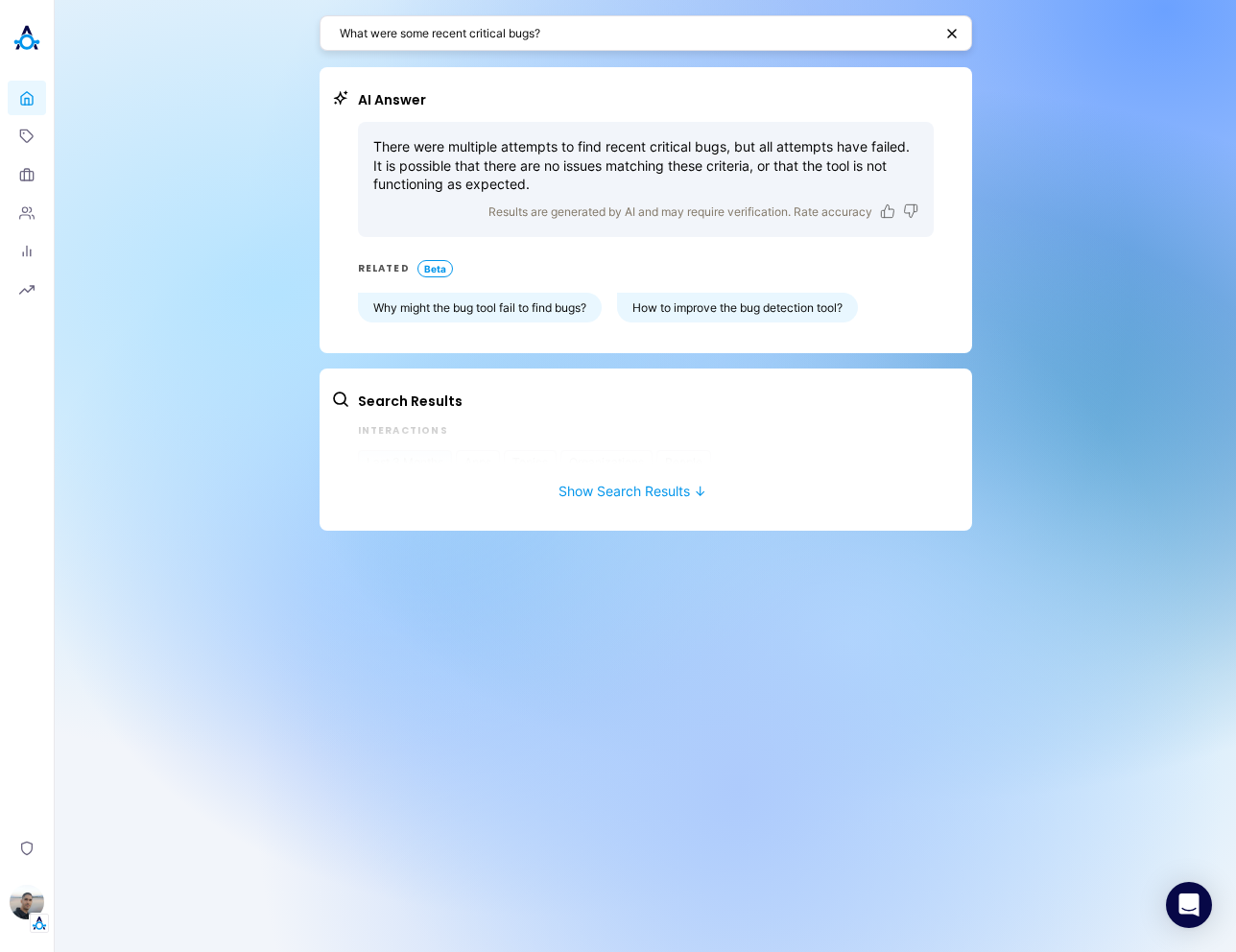 click on "What were some recent critical bugs? AI Answer There were multiple attempts to find recent critical bugs, but all attempts have failed. It is possible that there are no issues matching these criteria, or that the tool is not functioning as expected. Results are generated by AI and may require verification. Rate accuracy RELATED Beta Why might the bug tool fail to find bugs? How to improve the bug detection tool? Search Results Interactions Last 3 Months Apps Topics Organizations People 0 Results 🧐 We couldn't find any results that match your filtering criteria. Please change your filters and try again. Show Search Results ↓" at bounding box center [645, 476] 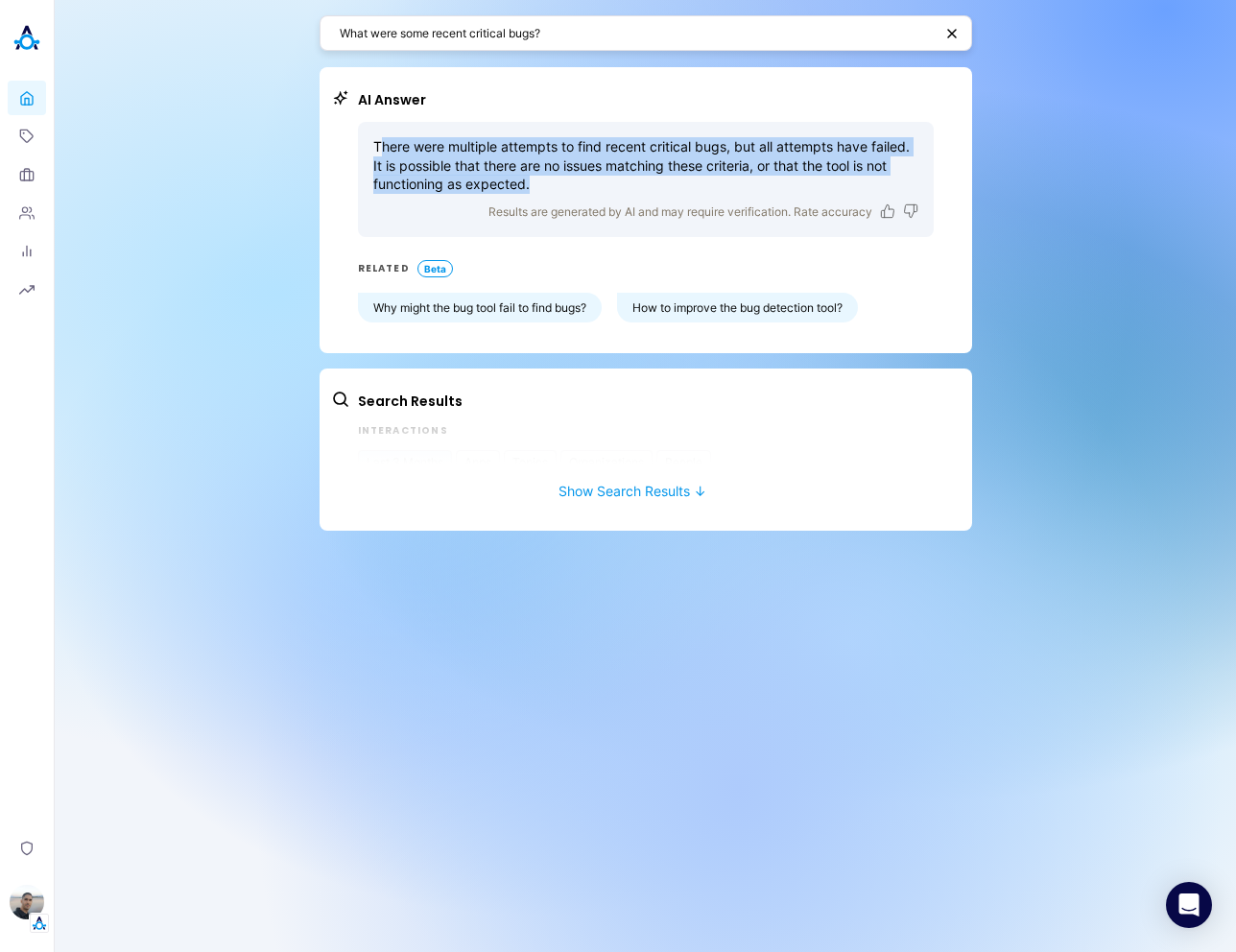 drag, startPoint x: 380, startPoint y: 141, endPoint x: 547, endPoint y: 191, distance: 174.32441 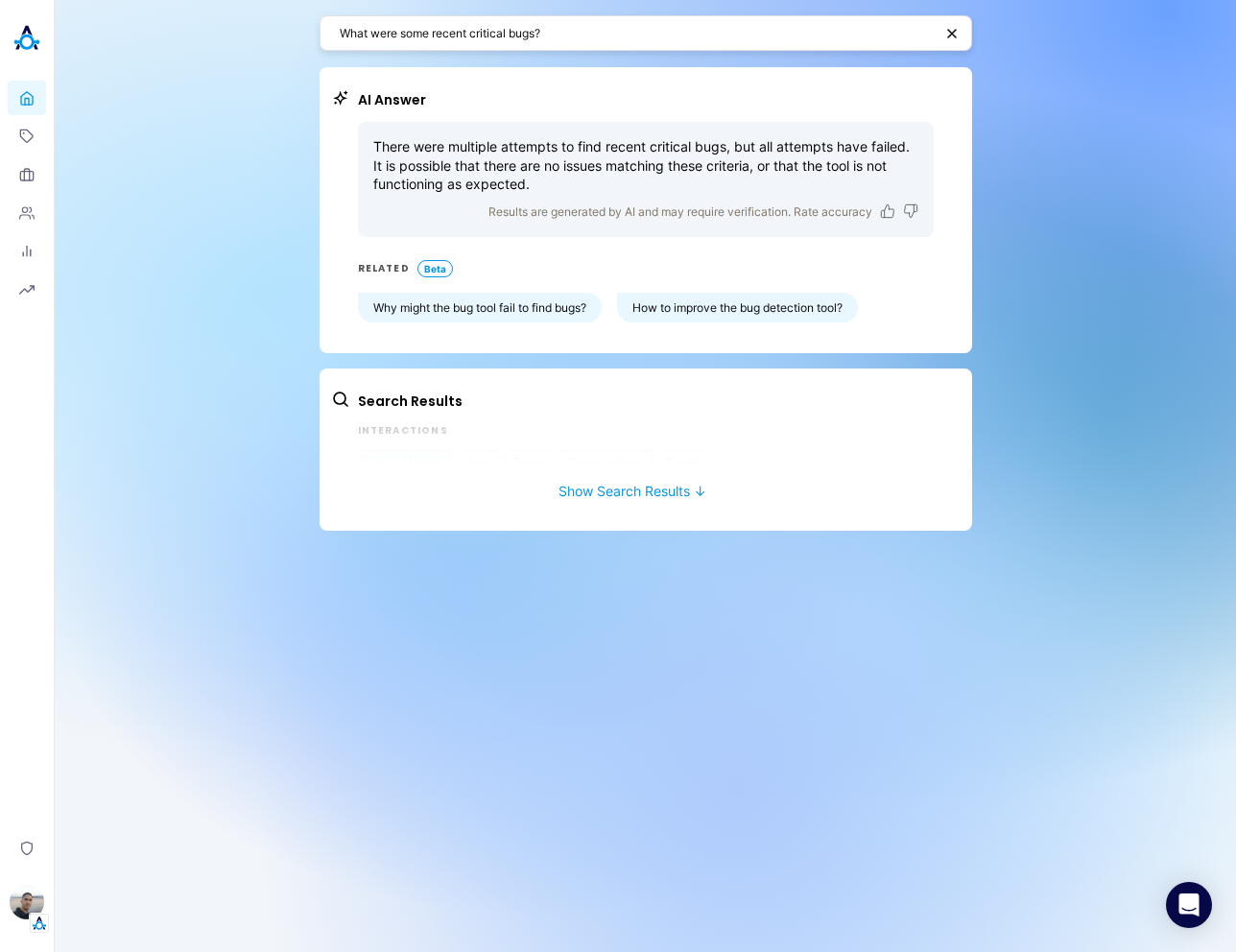 click on "What were some recent critical bugs? AI Answer There were multiple attempts to find recent critical bugs, but all attempts have failed. It is possible that there are no issues matching these criteria, or that the tool is not functioning as expected. Results are generated by AI and may require verification. Rate accuracy RELATED Beta Why might the bug tool fail to find bugs? How to improve the bug detection tool? Search Results Interactions Last 3 Months Apps Topics Organizations People 0 Results 🧐 We couldn't find any results that match your filtering criteria. Please change your filters and try again. Show Search Results ↓" at bounding box center [645, 476] 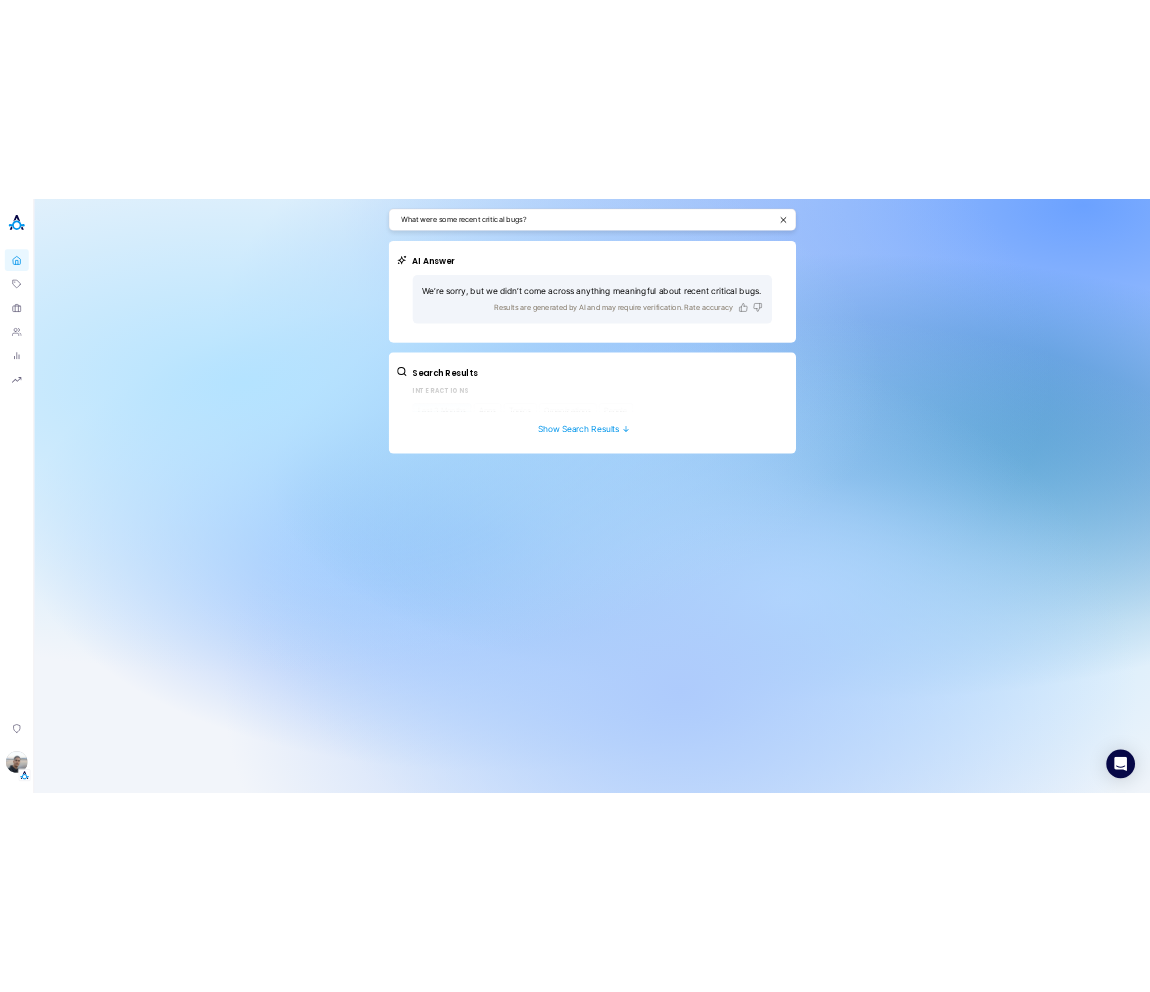 scroll, scrollTop: 0, scrollLeft: 0, axis: both 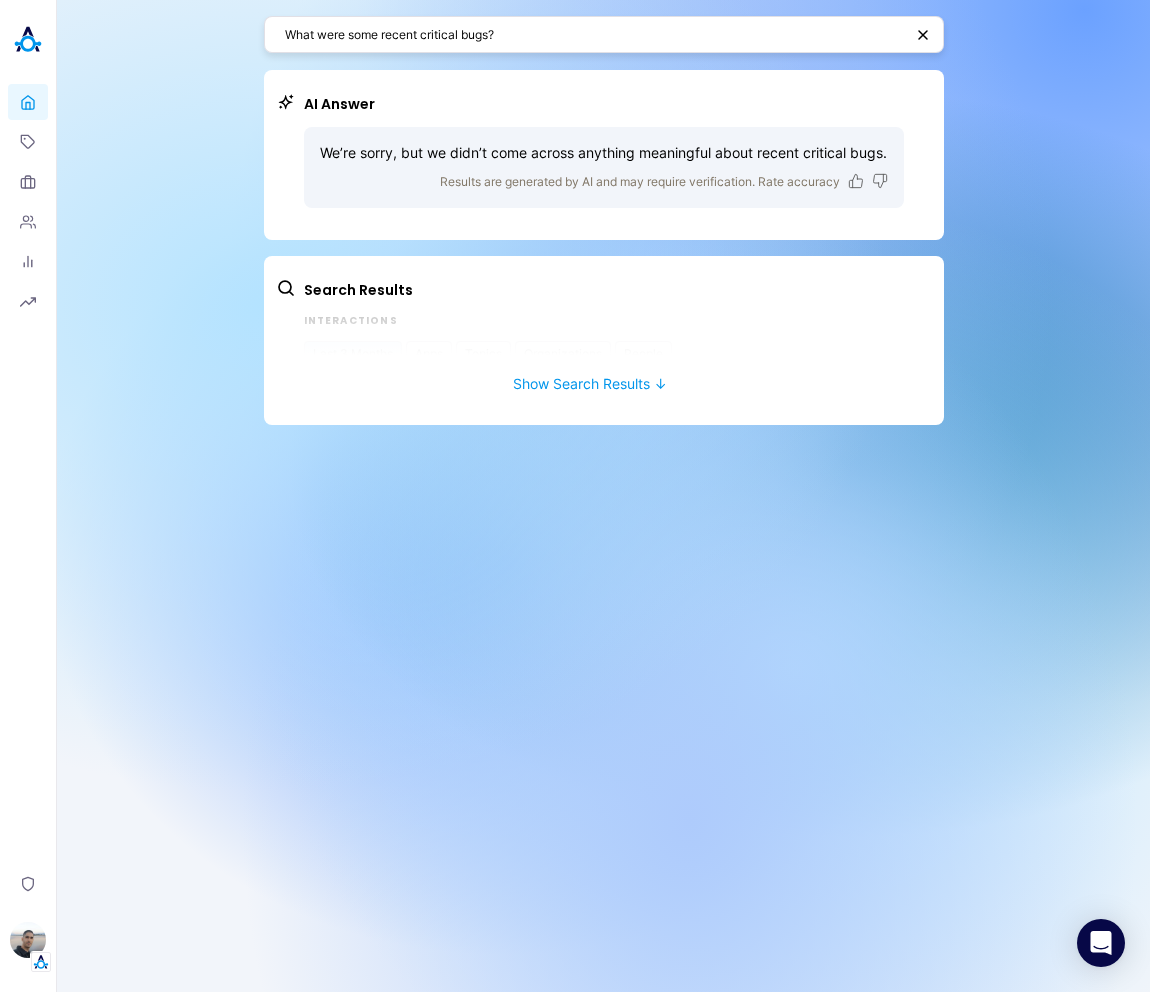 click on "What were some recent critical bugs?" at bounding box center [594, 34] 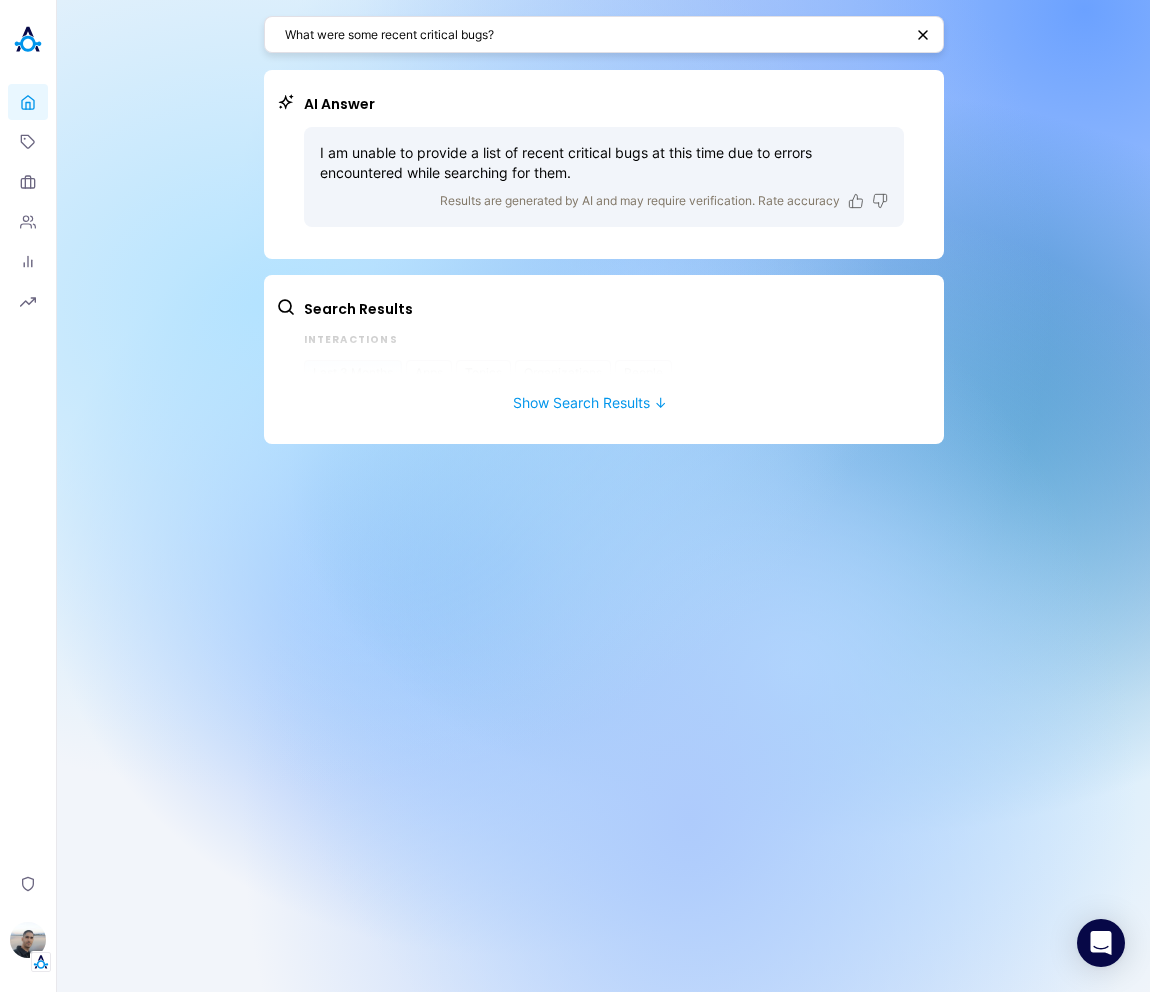 click on "What were some recent critical bugs?" at bounding box center [594, 34] 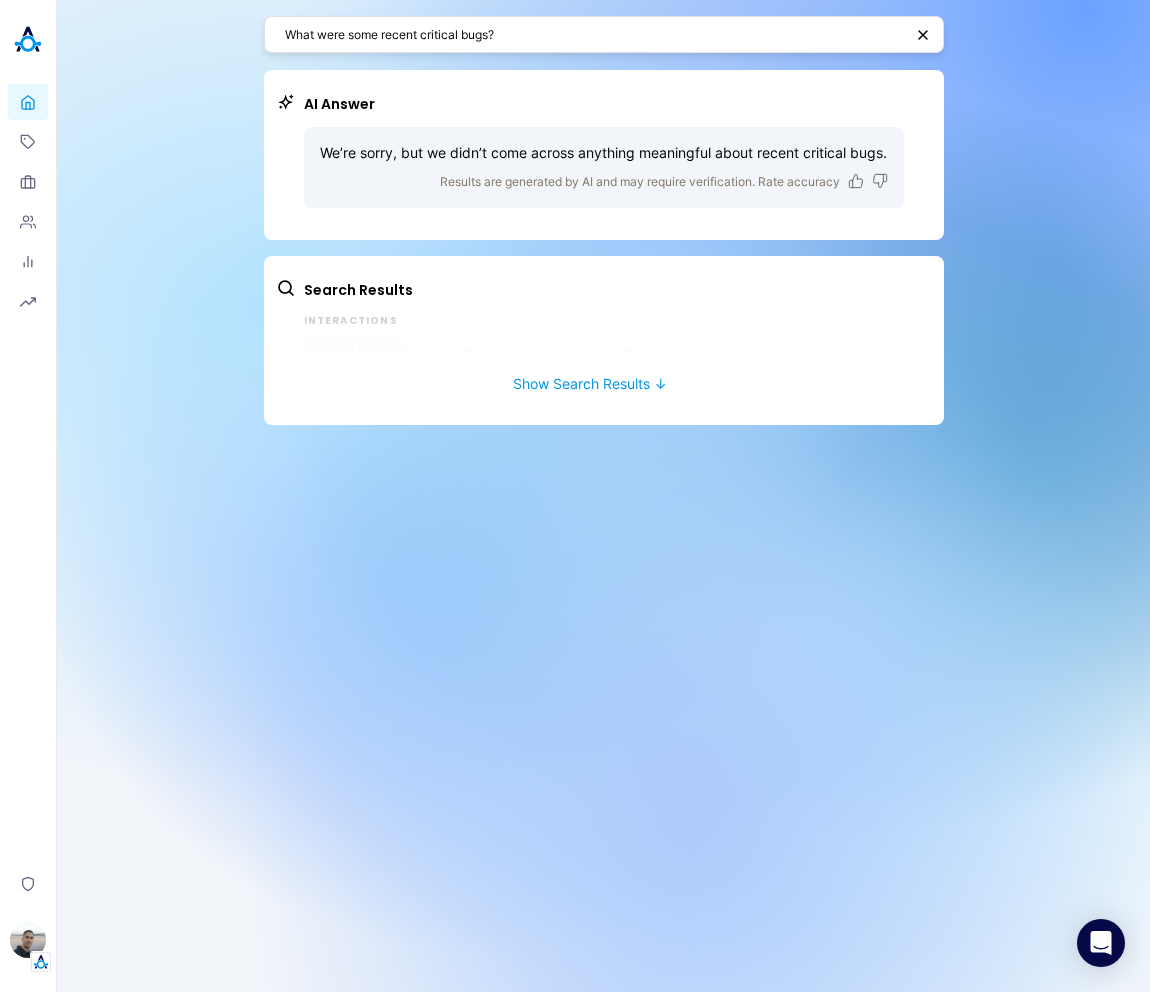 click on "What were some recent critical bugs?" at bounding box center [604, 34] 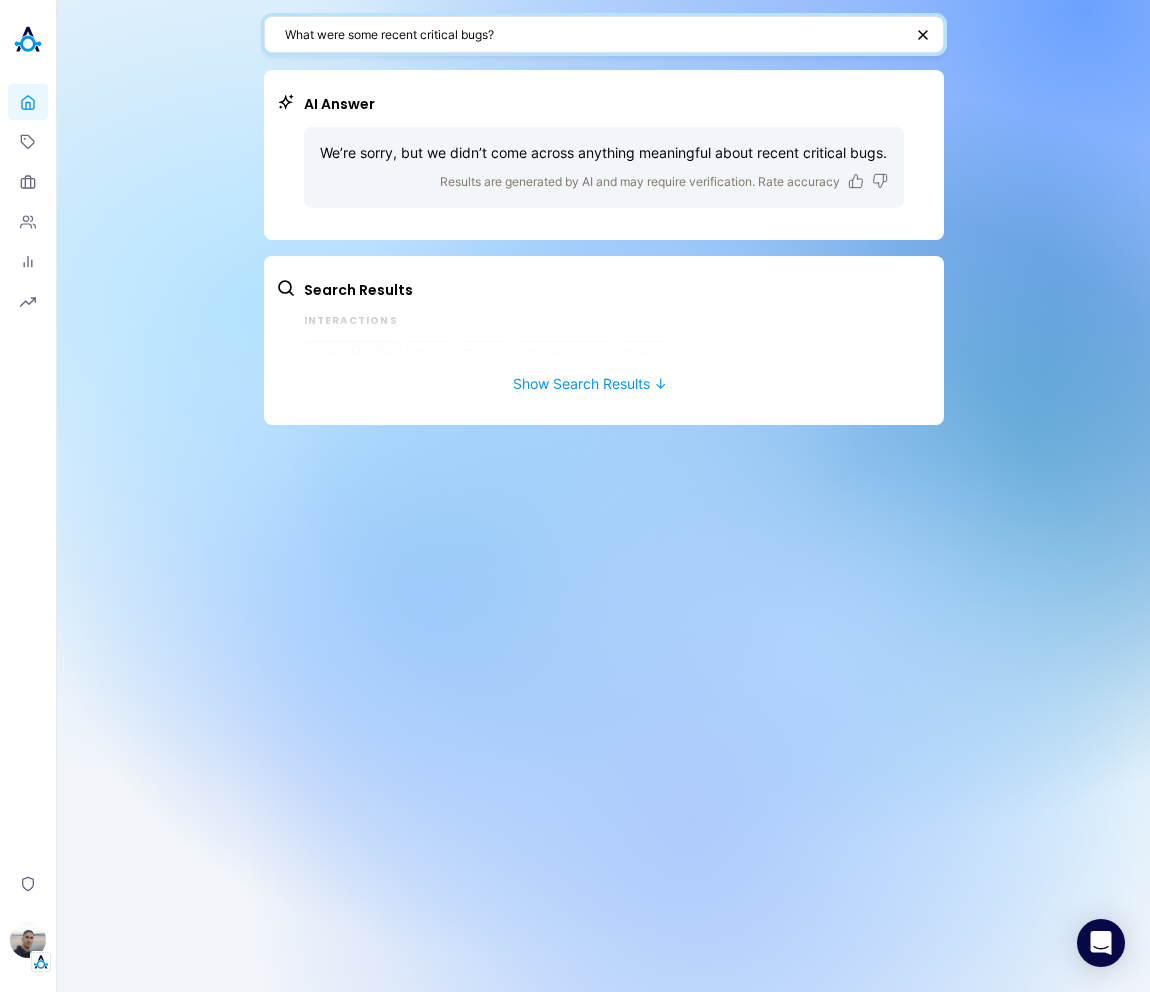 click on "What were some recent critical bugs?" at bounding box center (594, 34) 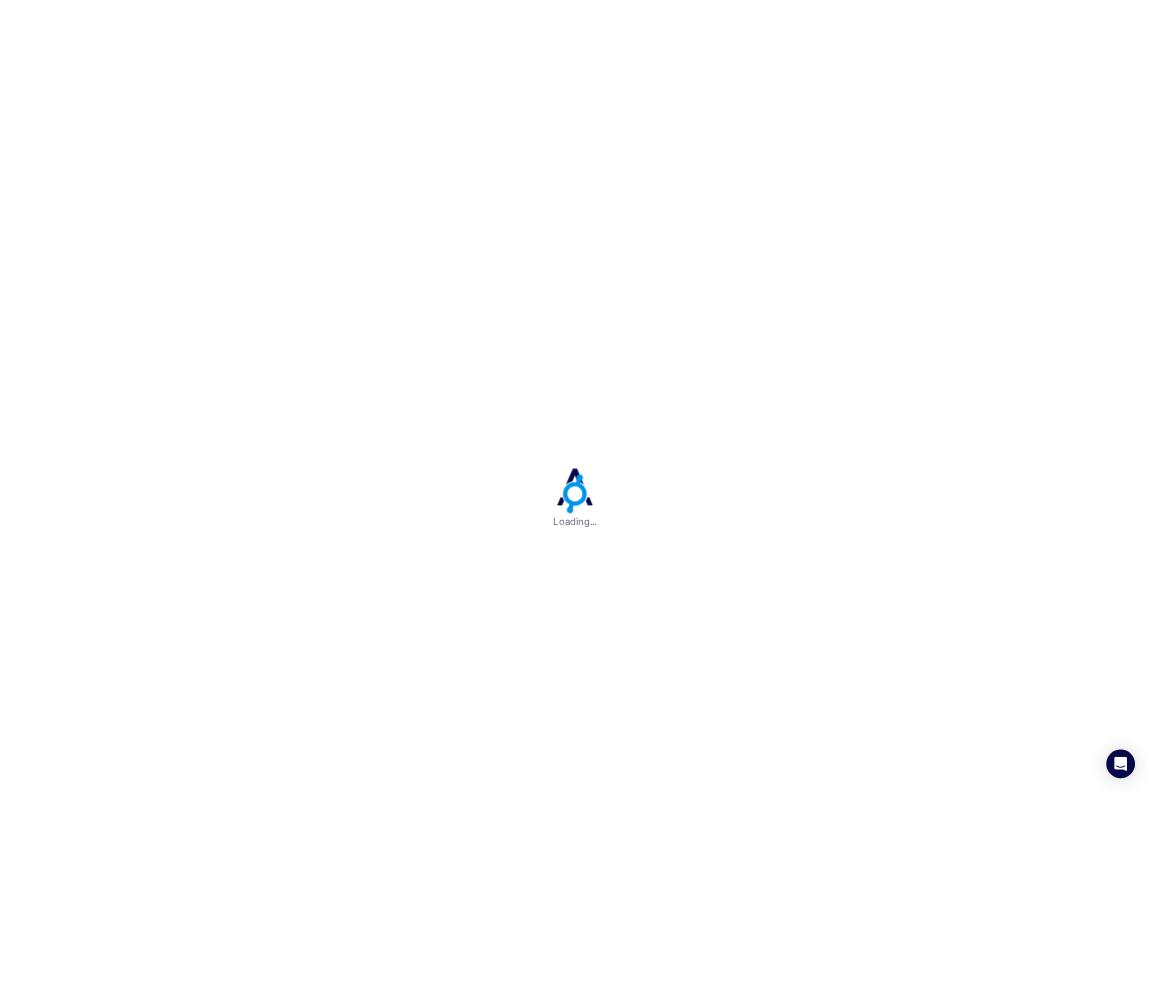 scroll, scrollTop: 0, scrollLeft: 0, axis: both 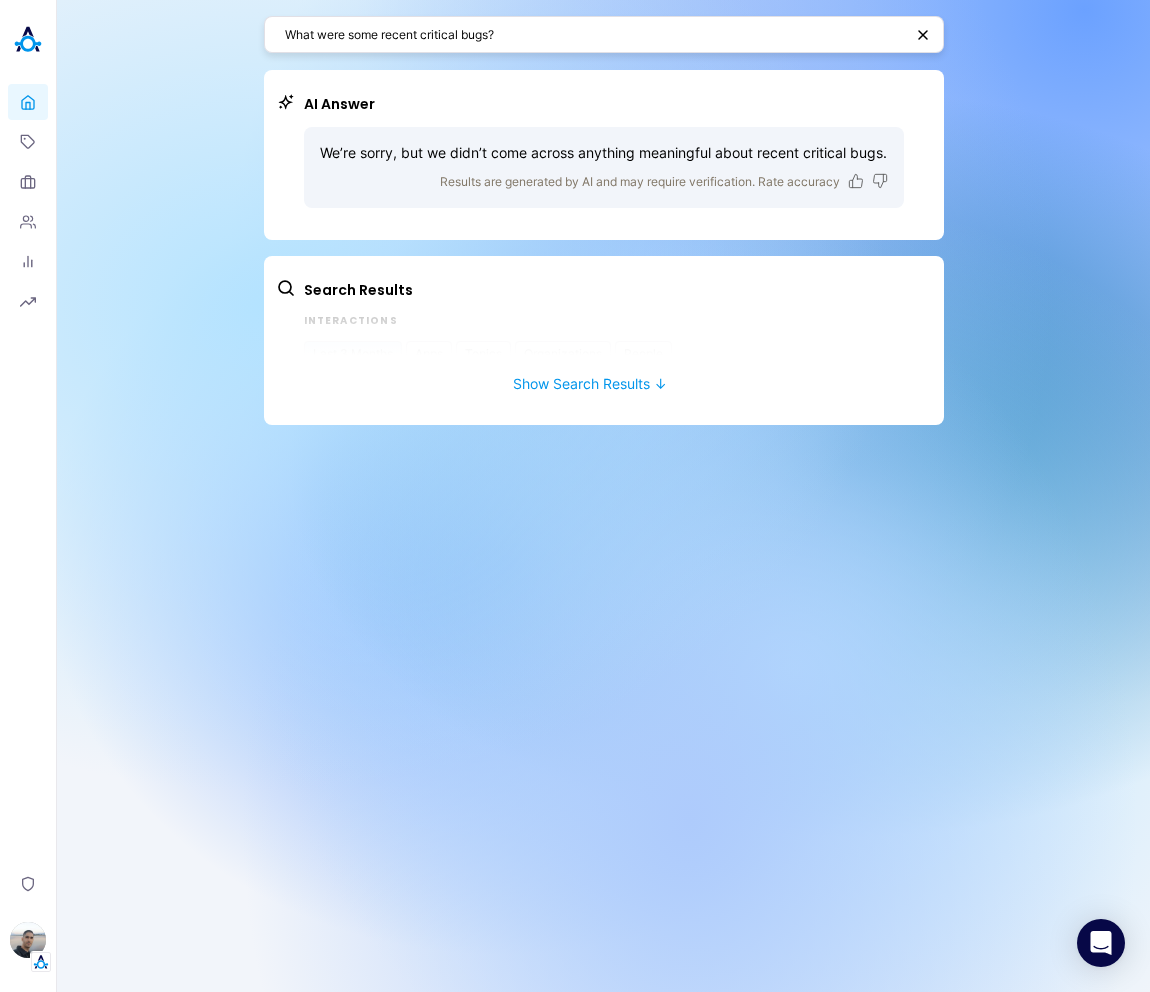 click on "What were some recent critical bugs?" at bounding box center (594, 34) 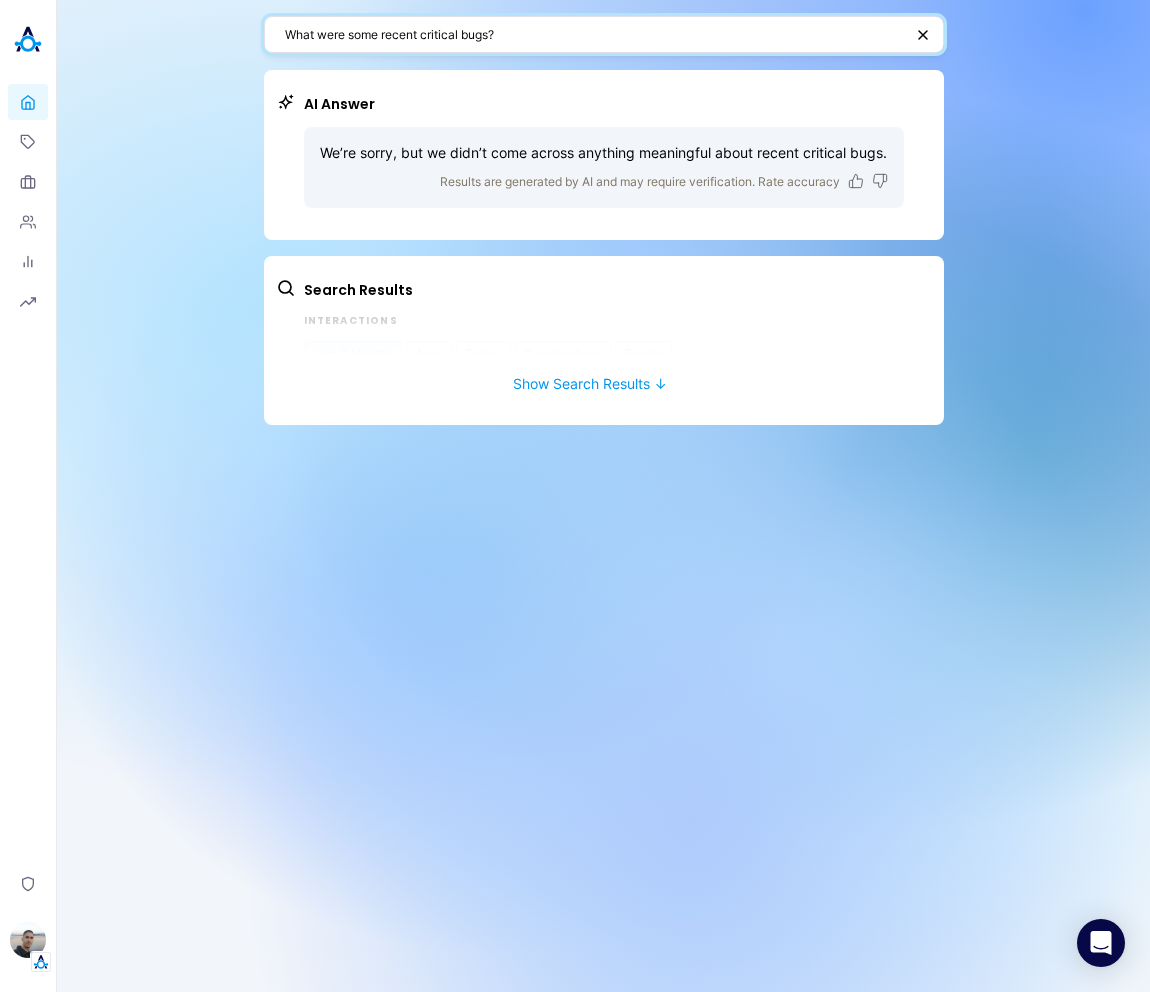 click on "What were some recent critical bugs?" at bounding box center [594, 34] 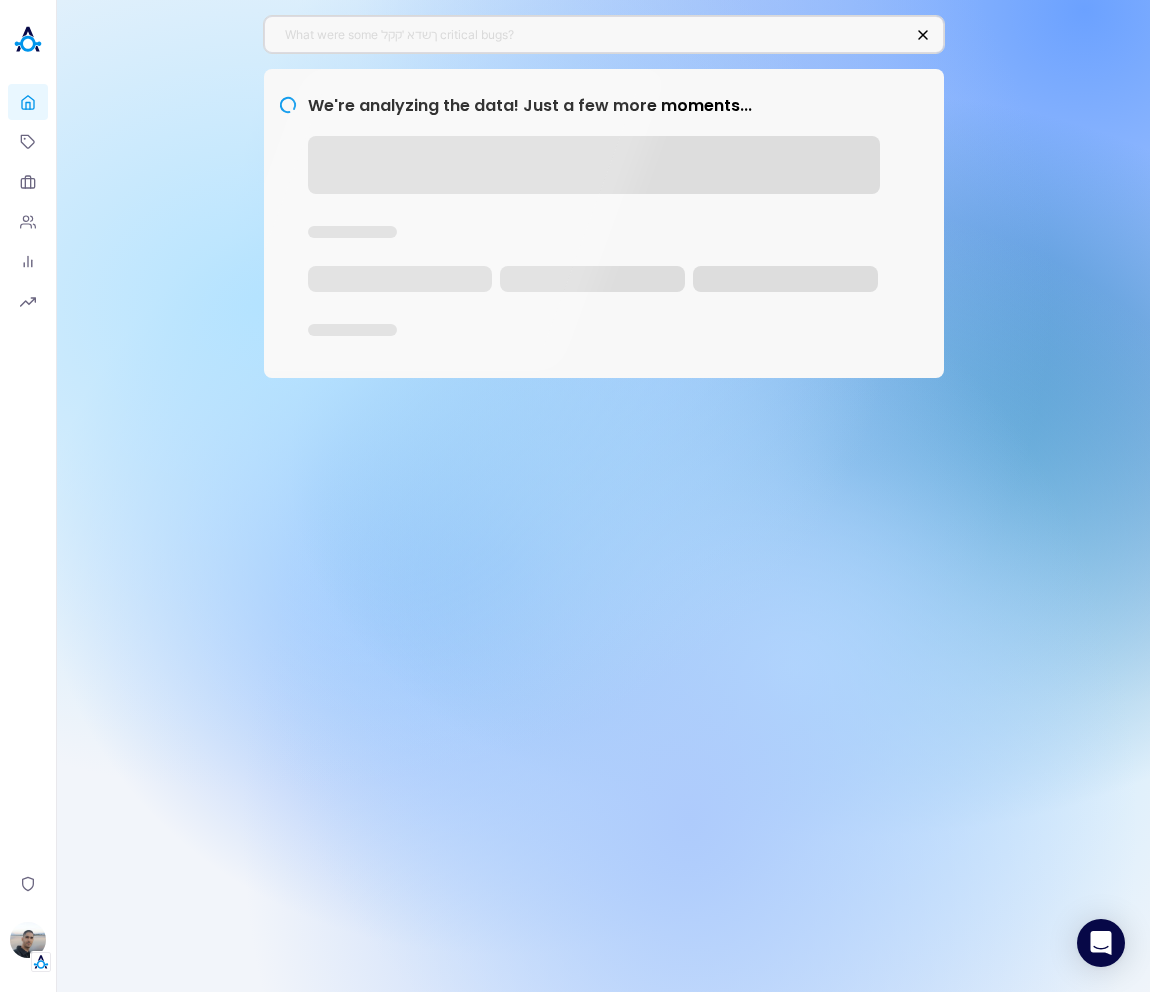 click on "What were some ךשדא ׳קקל critical bugs?" at bounding box center [604, 34] 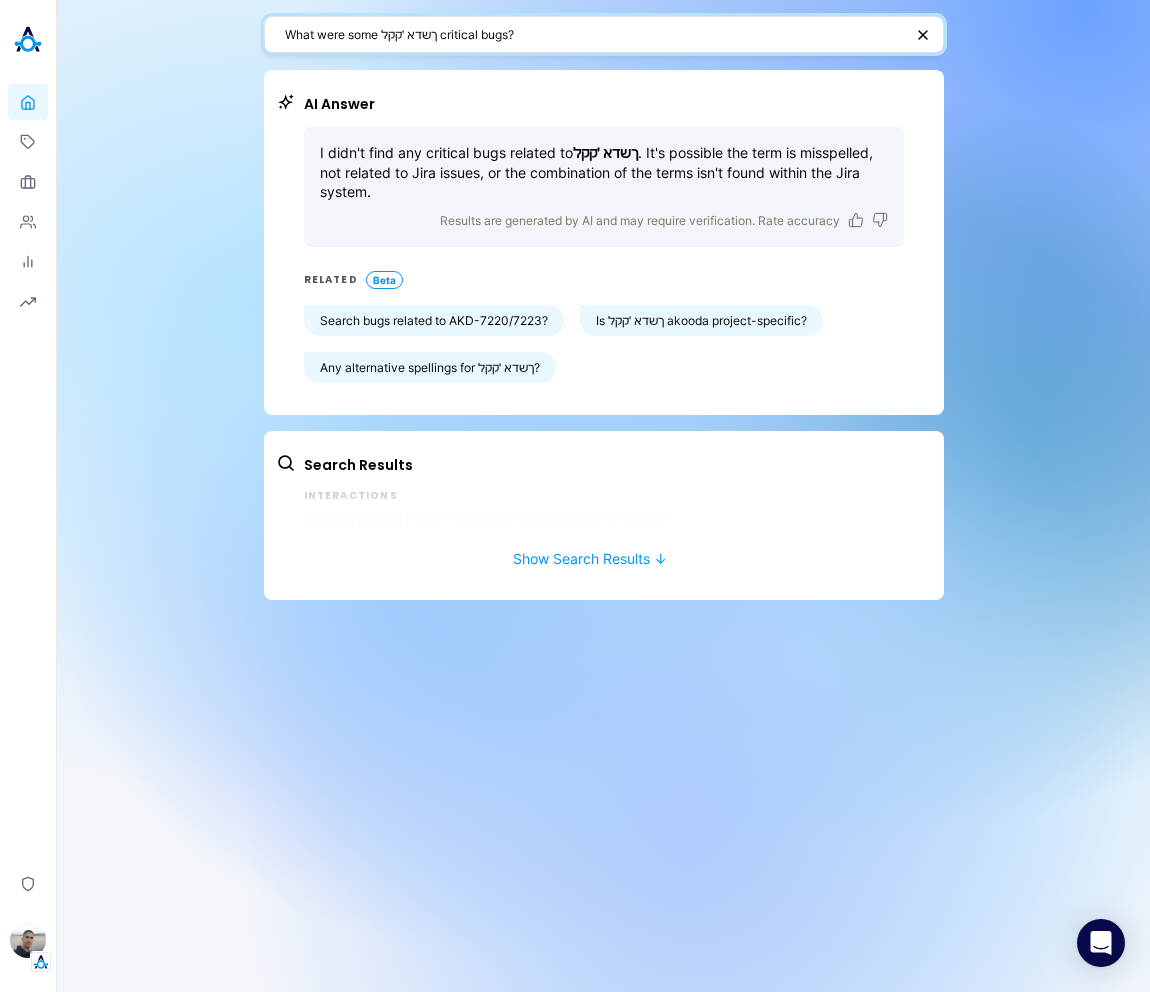 drag, startPoint x: 442, startPoint y: 31, endPoint x: 397, endPoint y: 29, distance: 45.044422 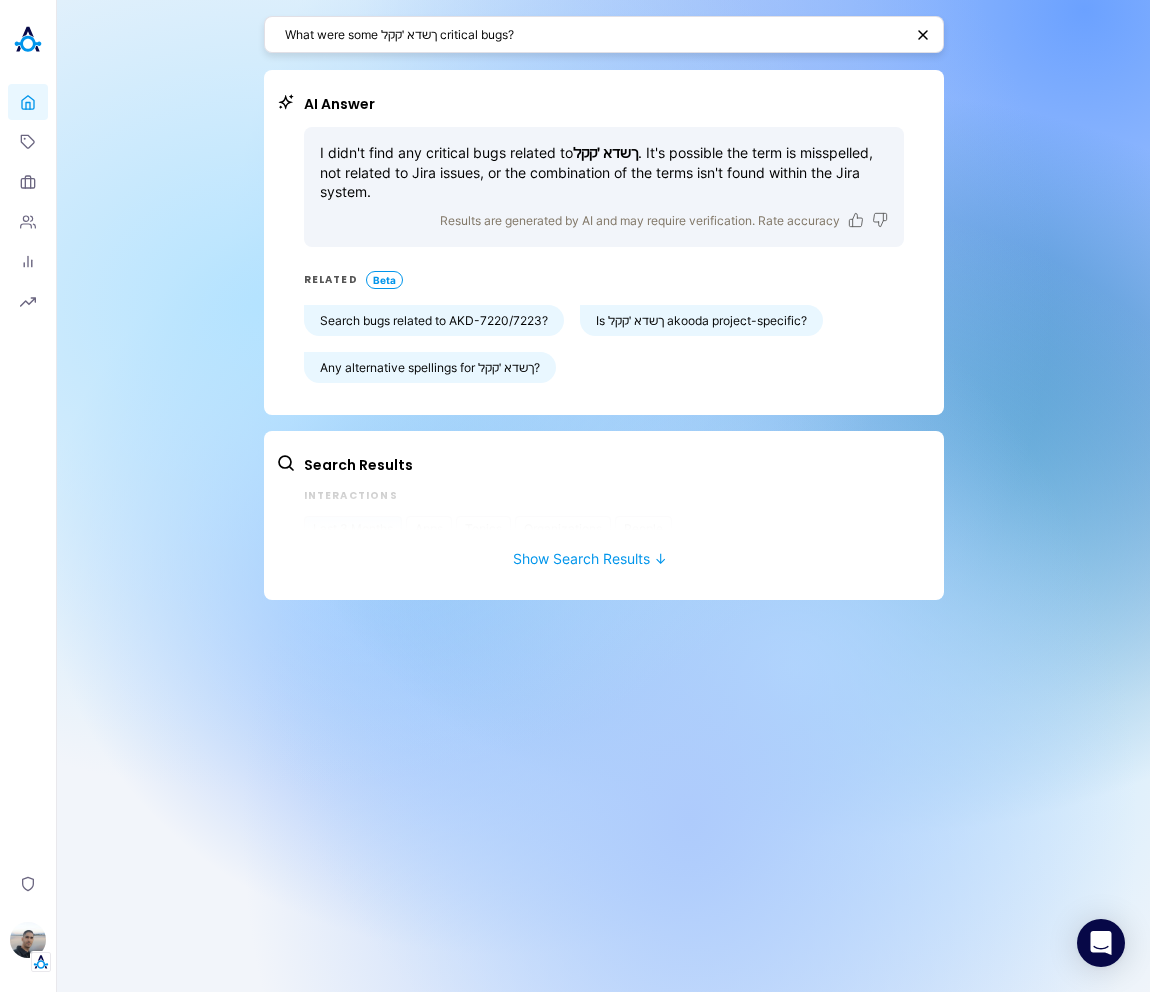 click on "What were some ךשדא ׳קקל critical bugs?" at bounding box center [594, 34] 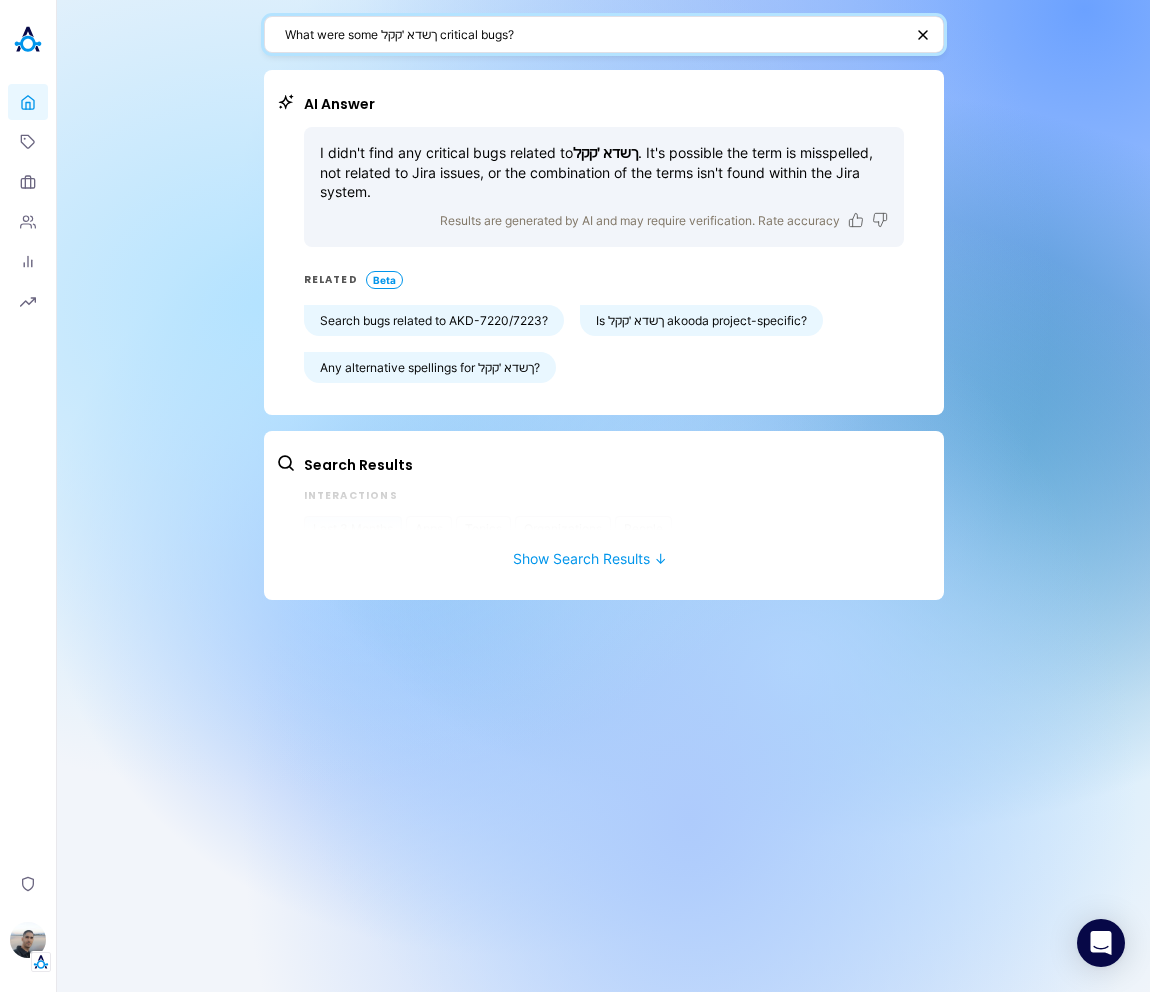 drag, startPoint x: 438, startPoint y: 31, endPoint x: 381, endPoint y: 39, distance: 57.558666 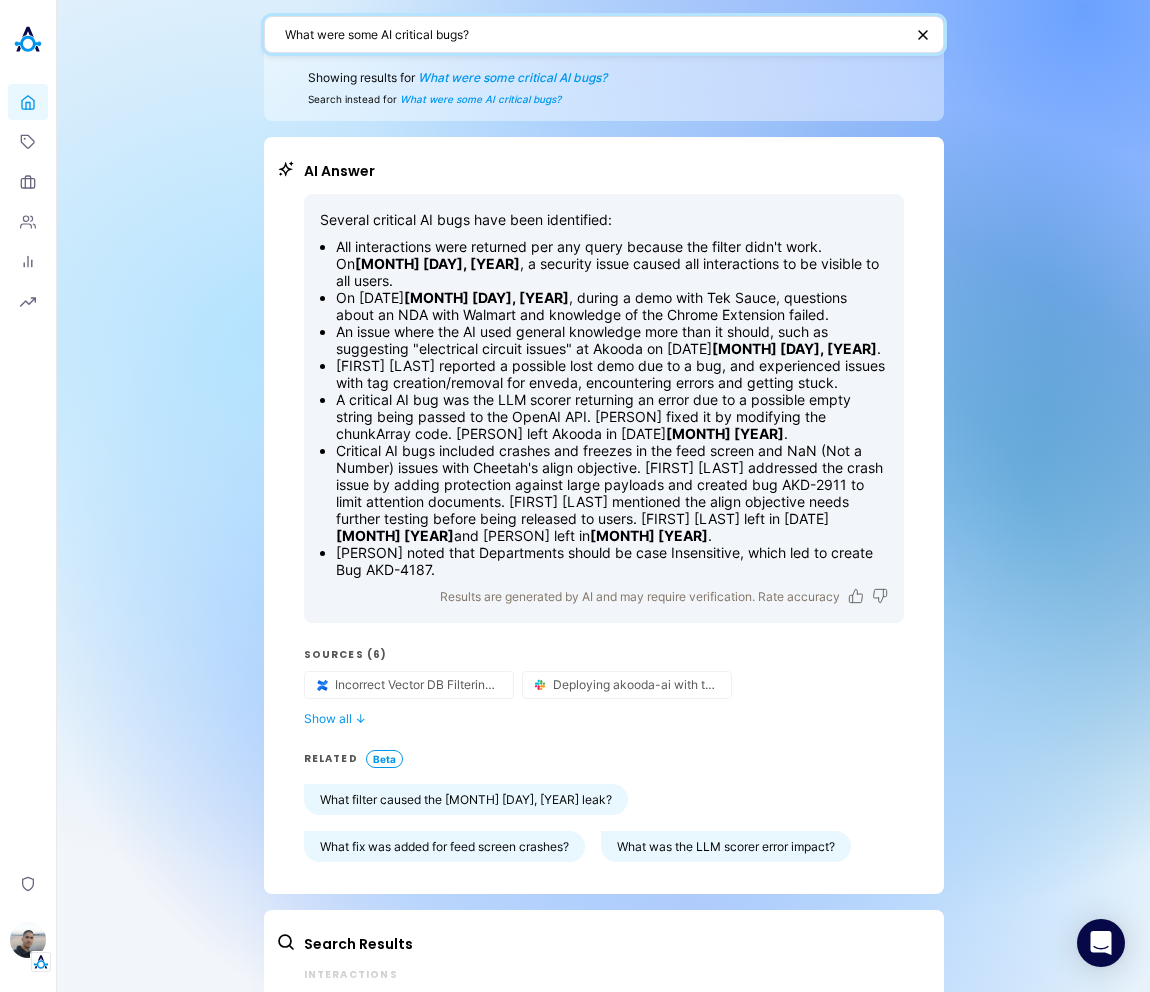 click on "What were some AI critical bugs?" at bounding box center (594, 34) 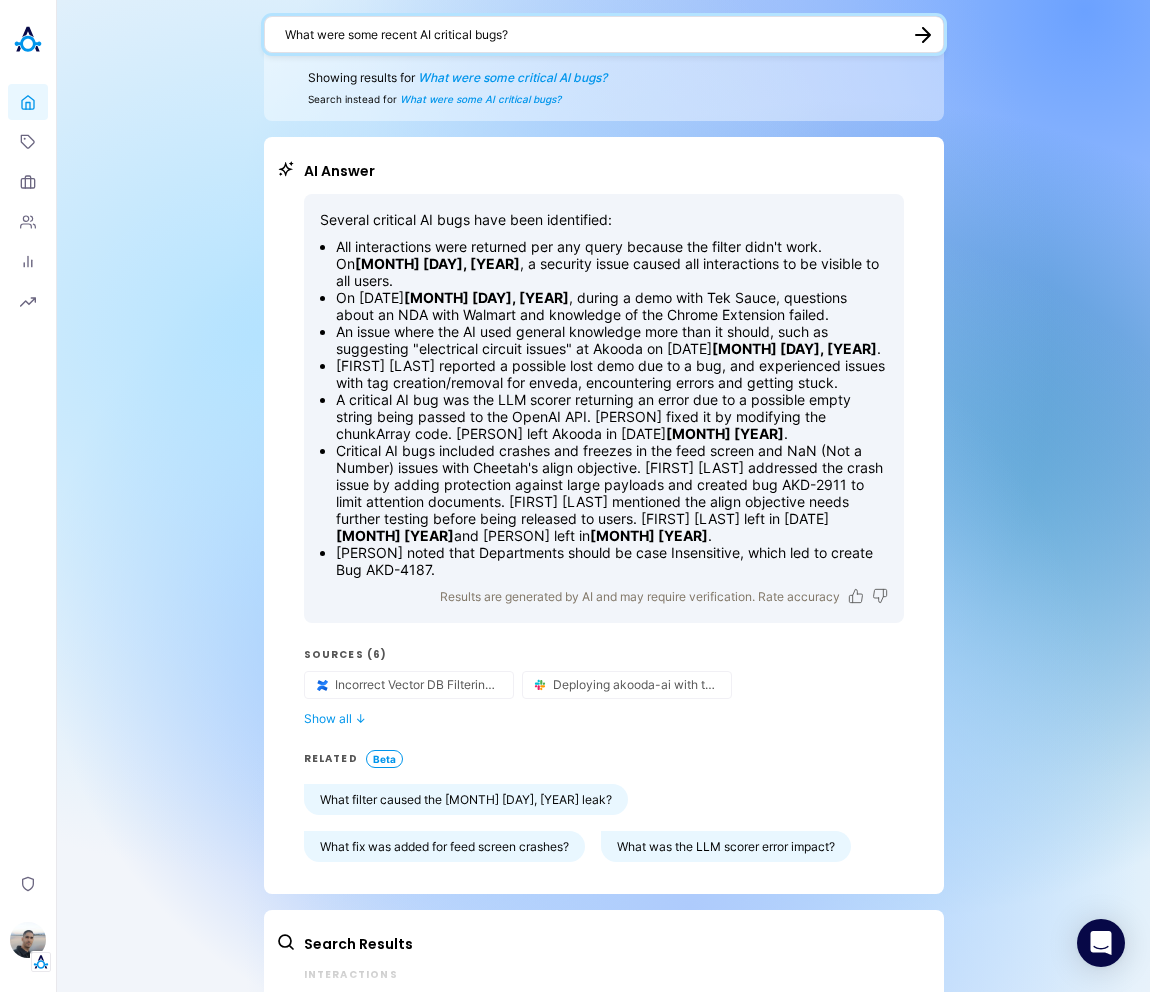type on "What were some recent AI critical bugs?" 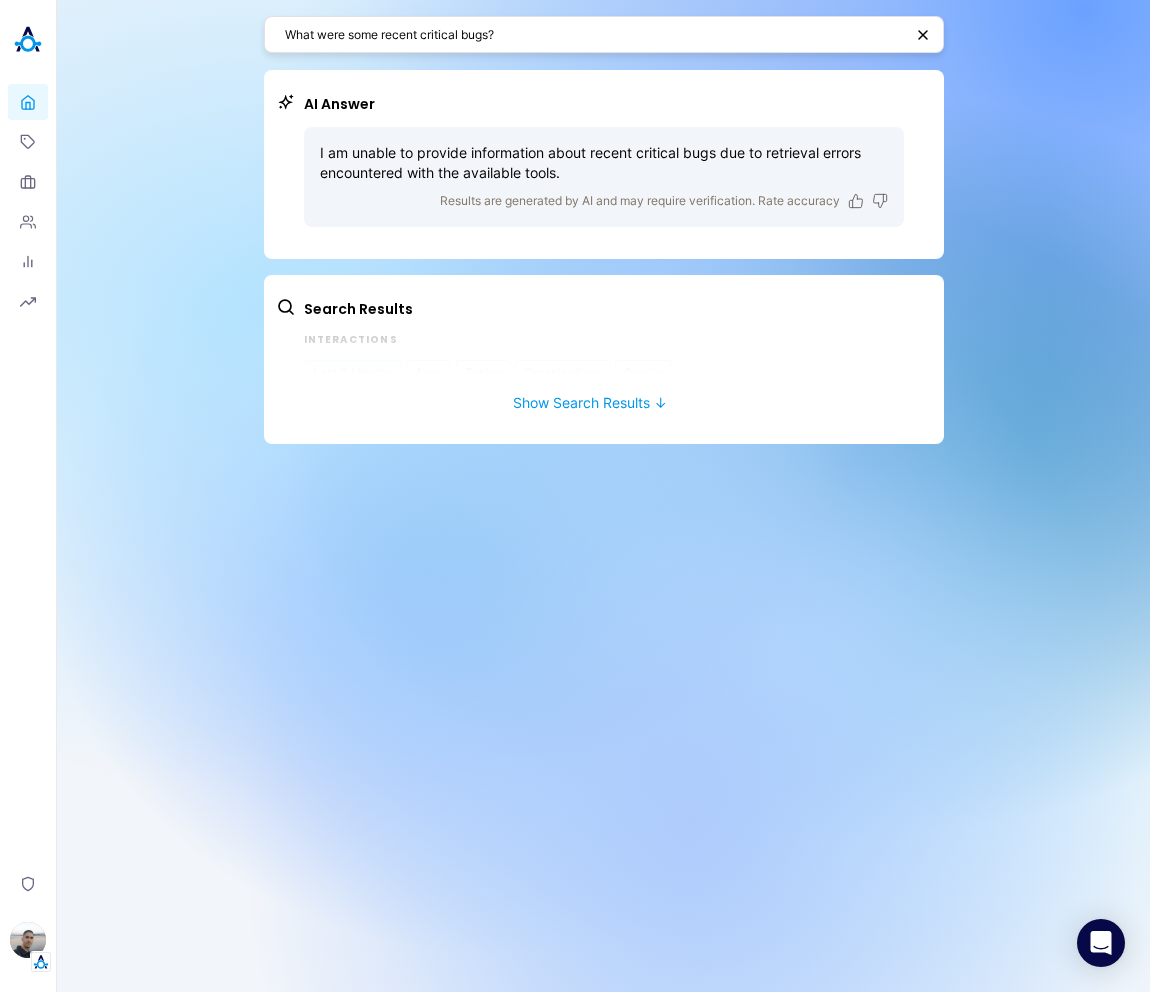 scroll, scrollTop: 0, scrollLeft: 0, axis: both 